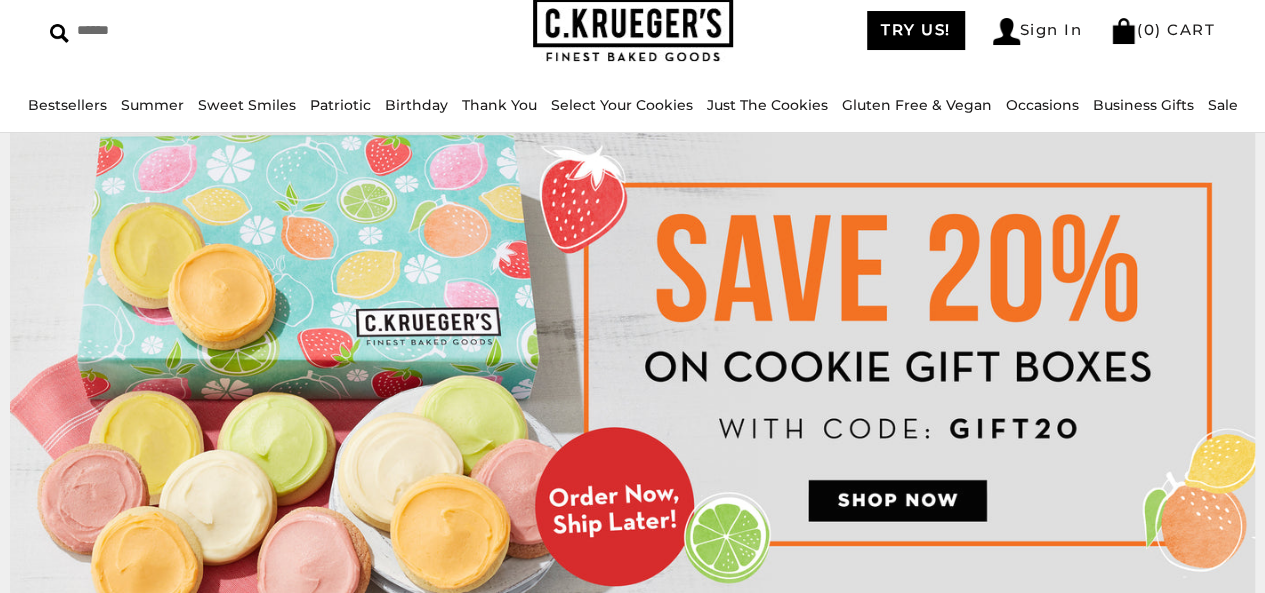 scroll, scrollTop: 0, scrollLeft: 0, axis: both 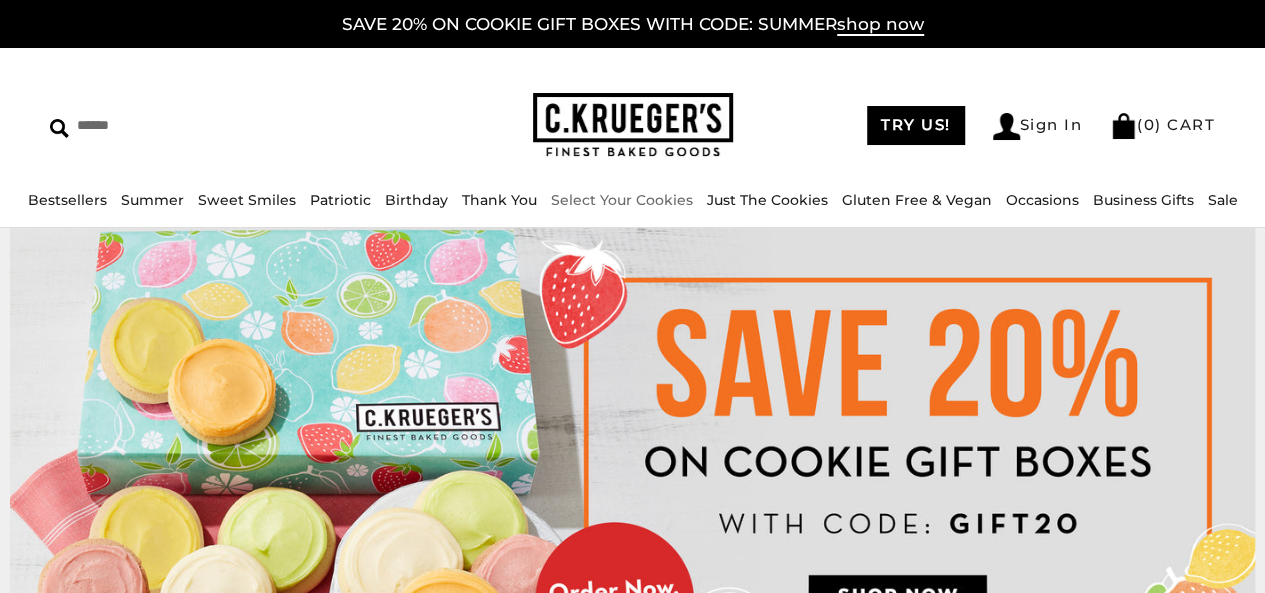 click on "Select Your Cookies" at bounding box center (622, 200) 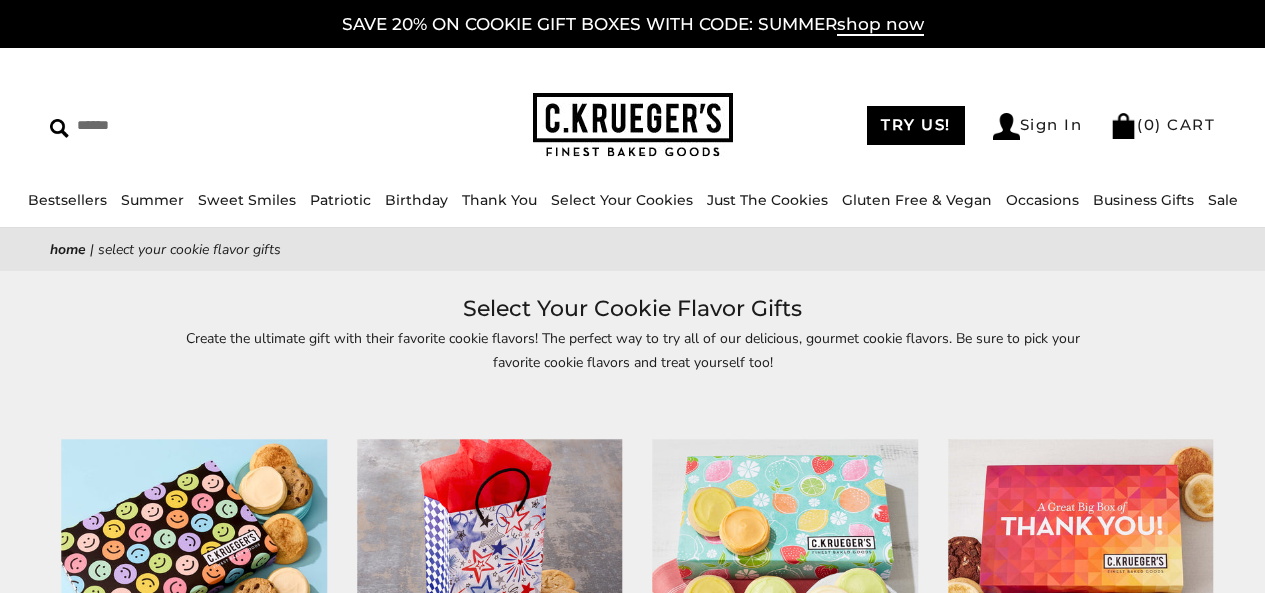 scroll, scrollTop: 300, scrollLeft: 0, axis: vertical 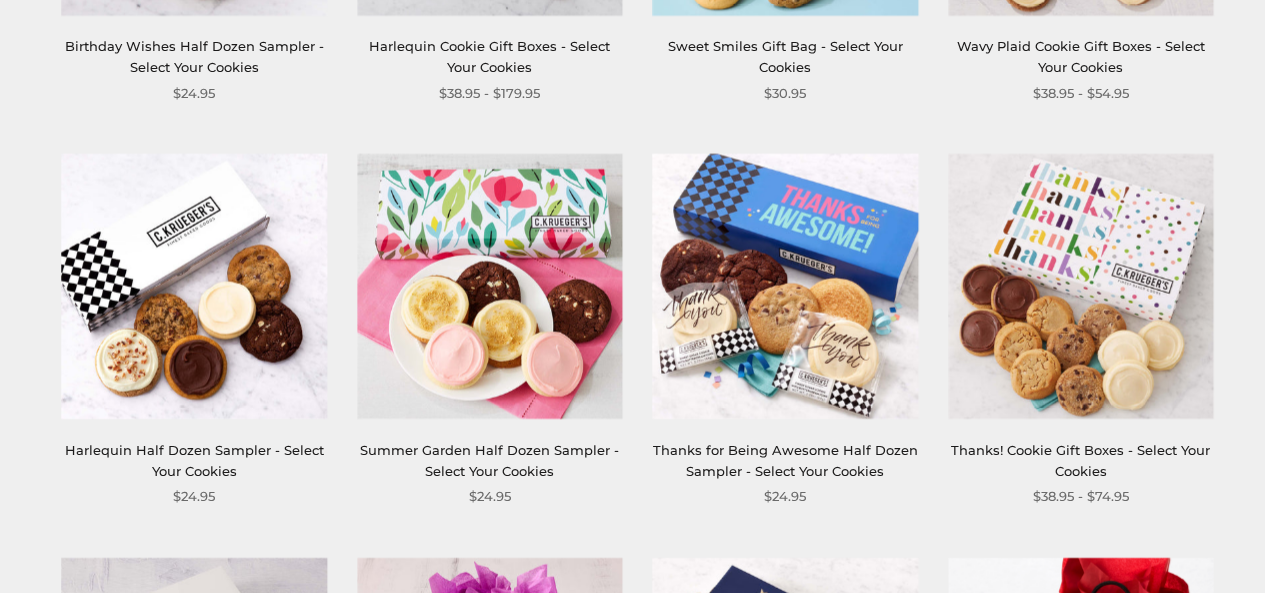 click at bounding box center [194, 286] 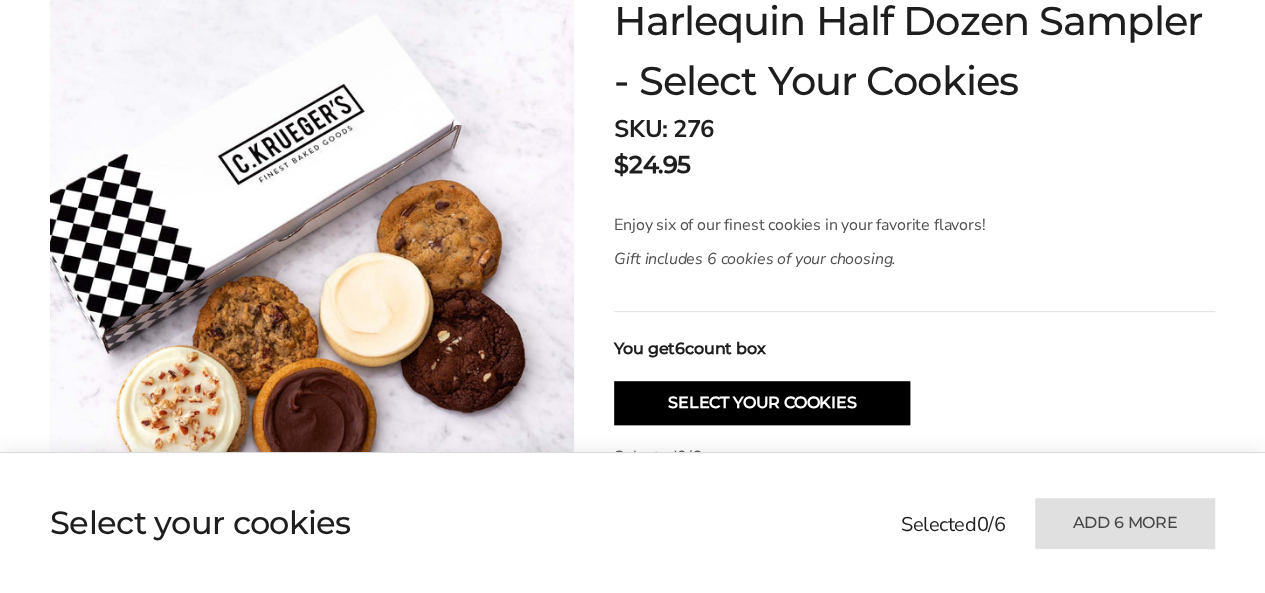 scroll, scrollTop: 400, scrollLeft: 0, axis: vertical 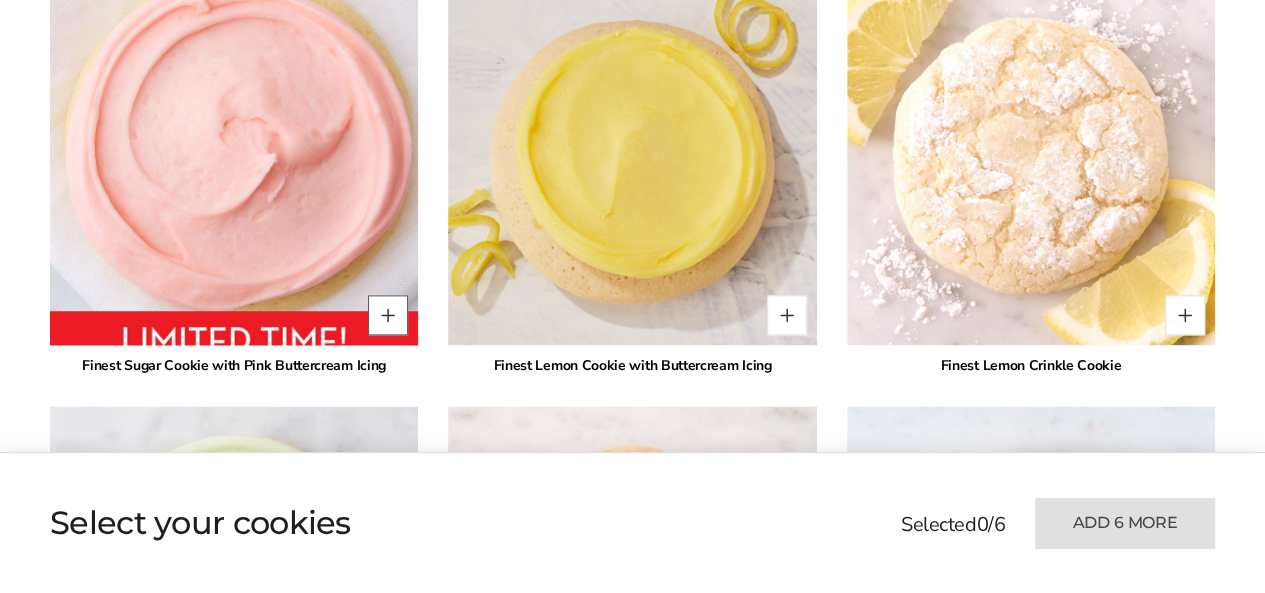 click at bounding box center [388, 315] 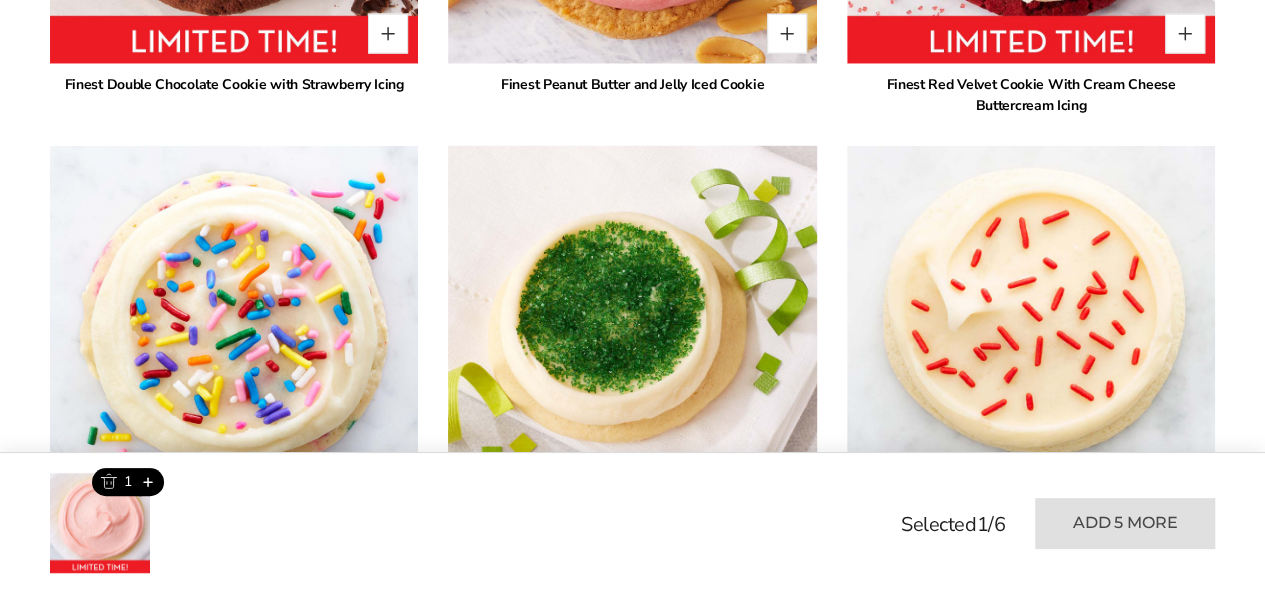 scroll, scrollTop: 2500, scrollLeft: 0, axis: vertical 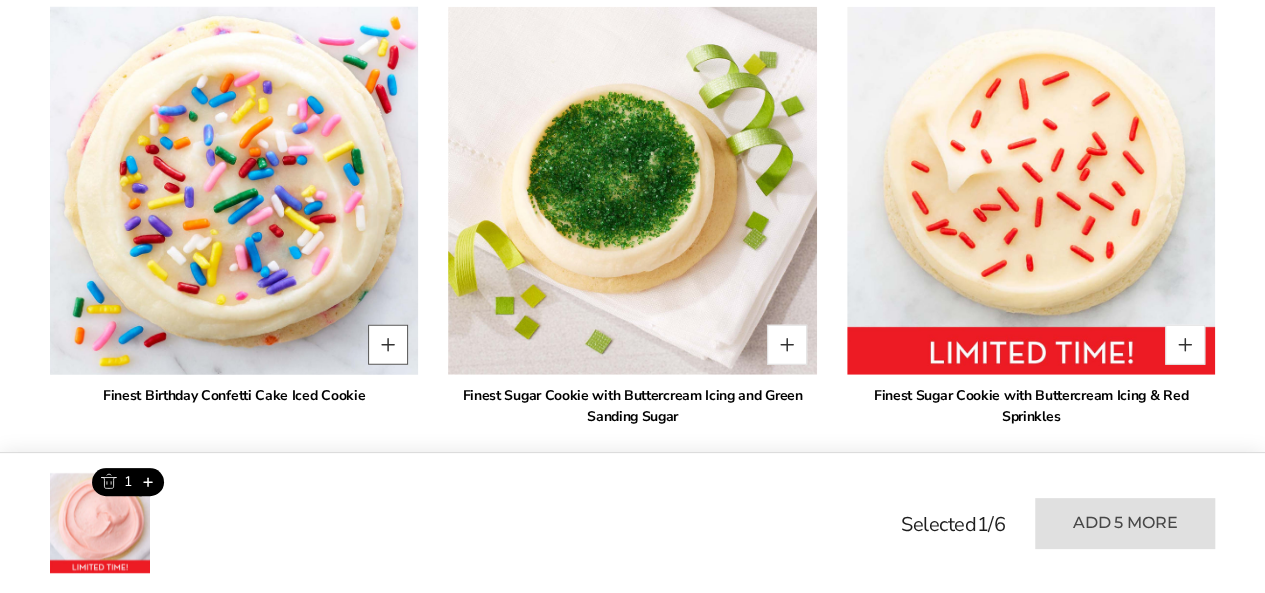click at bounding box center [388, 345] 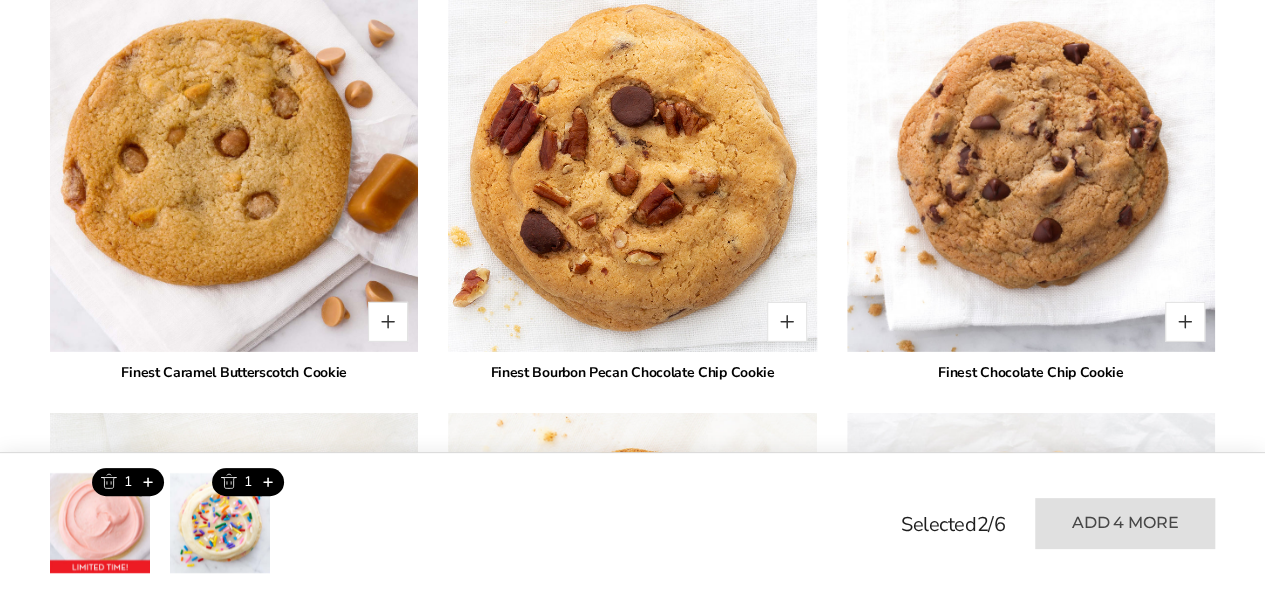 scroll, scrollTop: 3000, scrollLeft: 0, axis: vertical 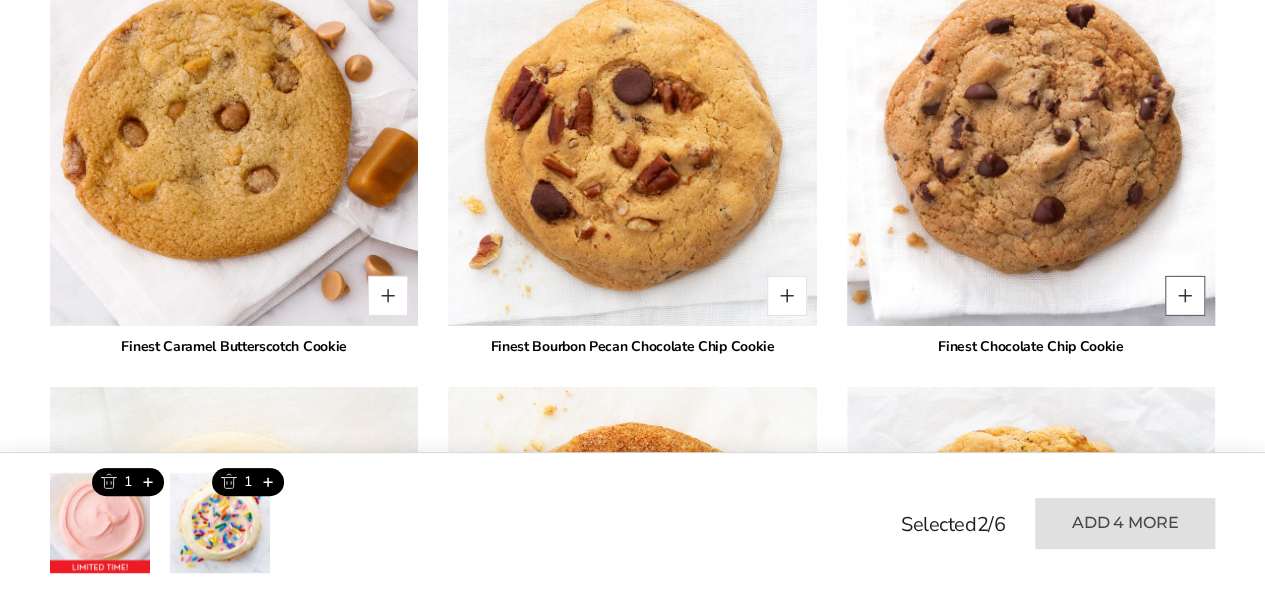 click at bounding box center (1185, 296) 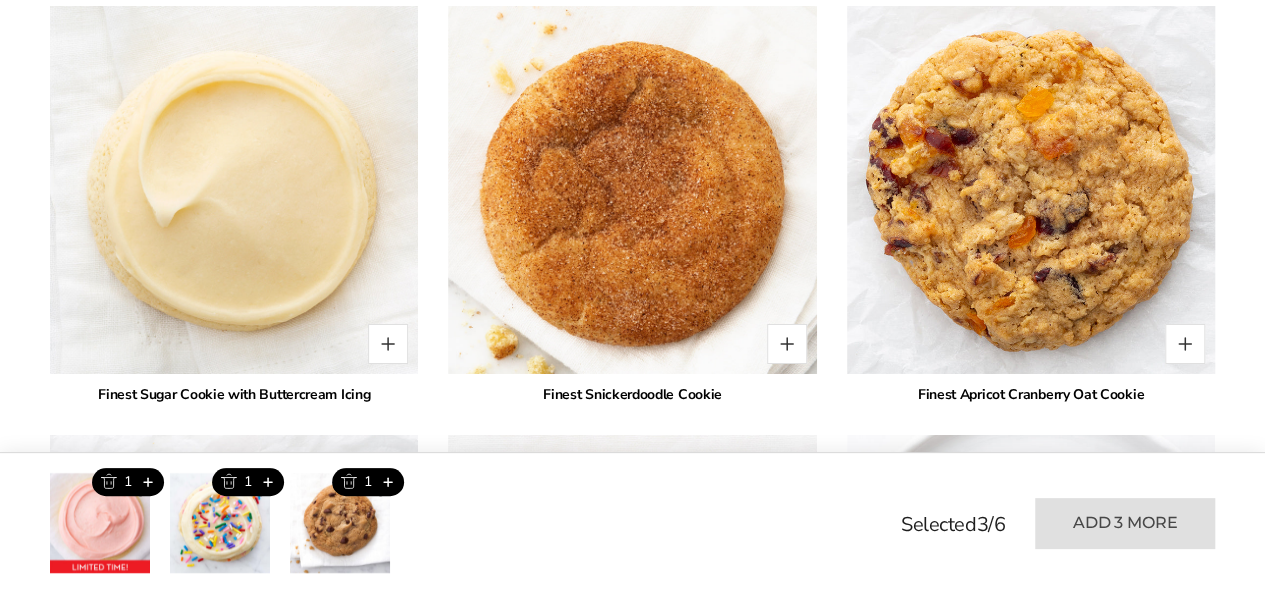 scroll, scrollTop: 3500, scrollLeft: 0, axis: vertical 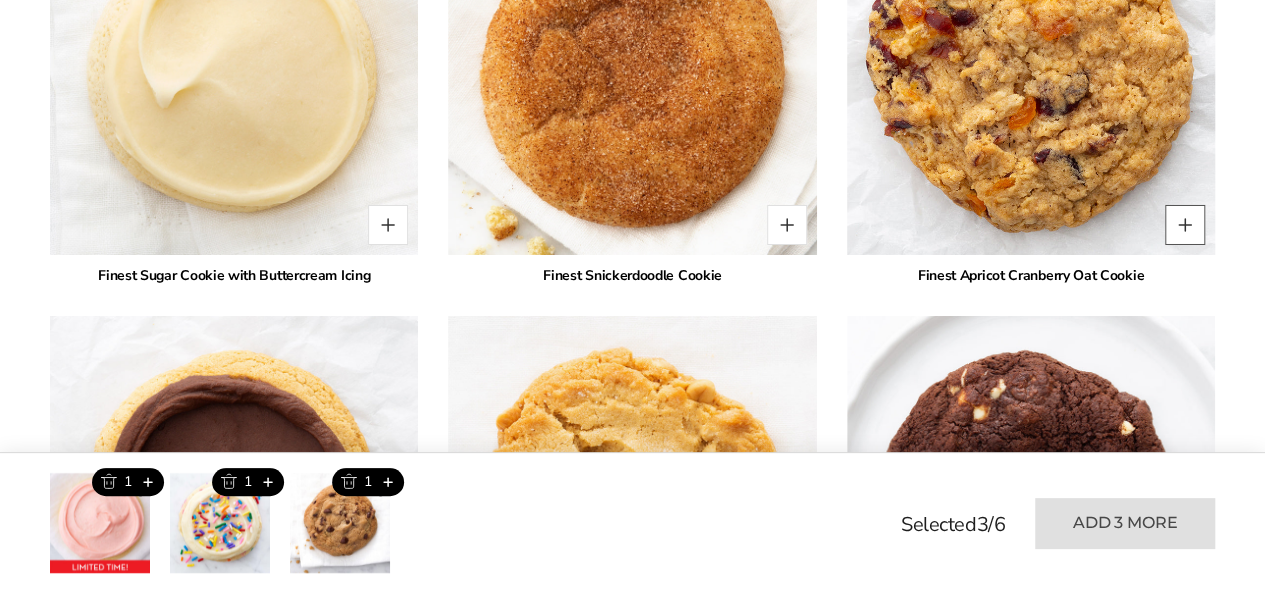 click at bounding box center [1185, 225] 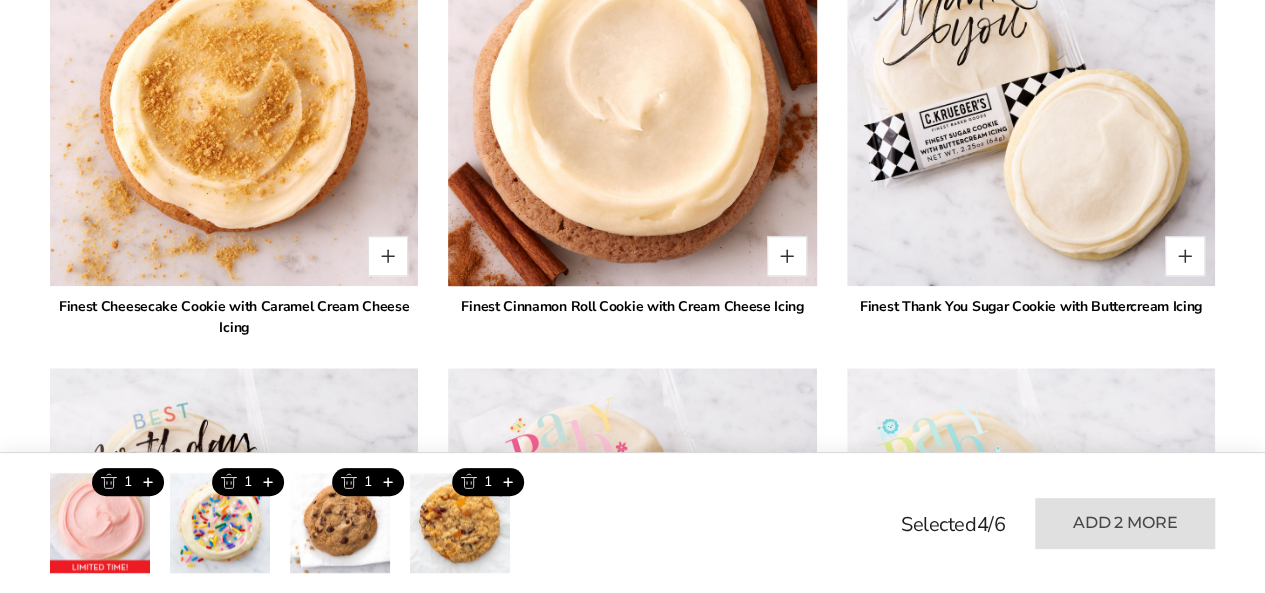 scroll, scrollTop: 4800, scrollLeft: 0, axis: vertical 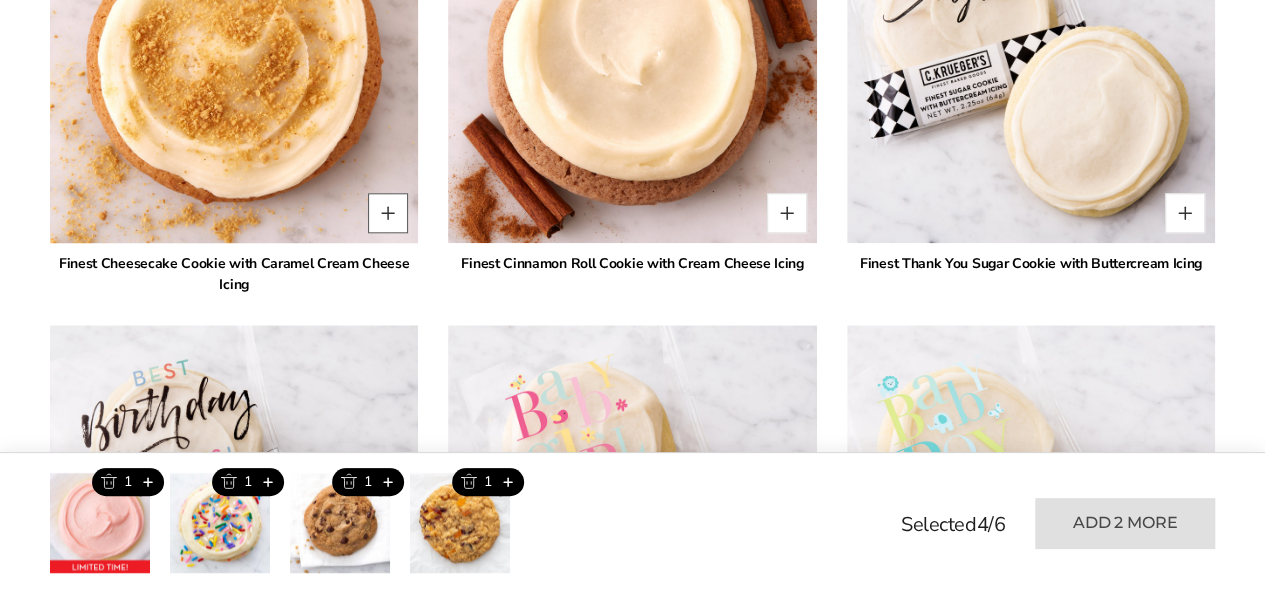 click at bounding box center (388, 213) 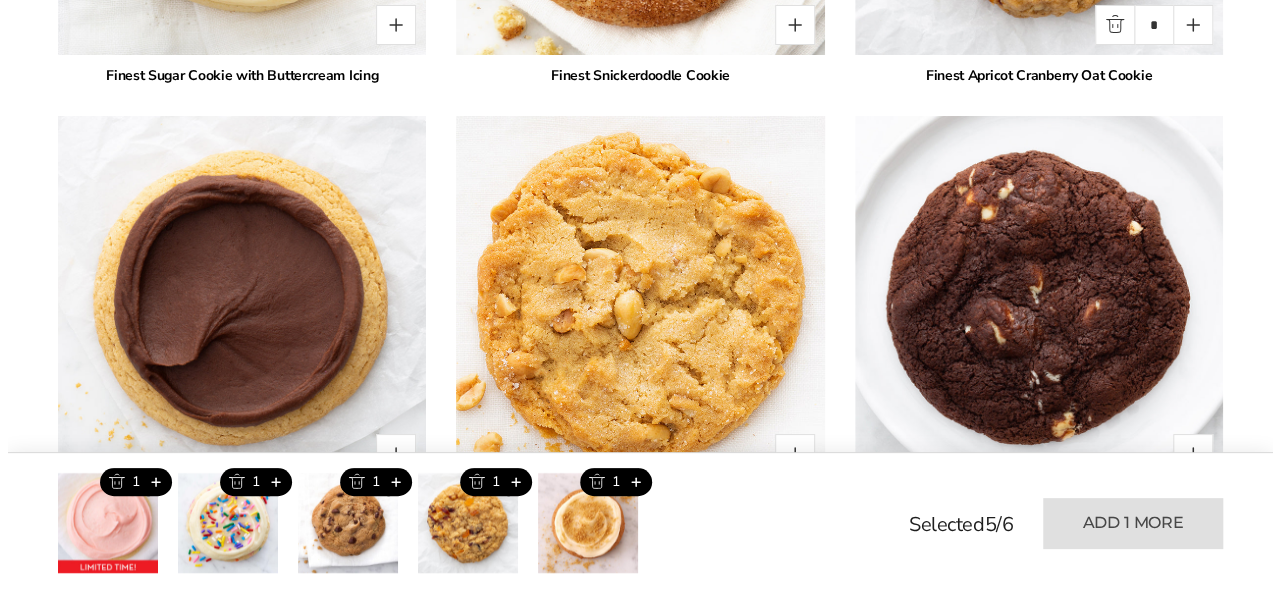 scroll, scrollTop: 3800, scrollLeft: 0, axis: vertical 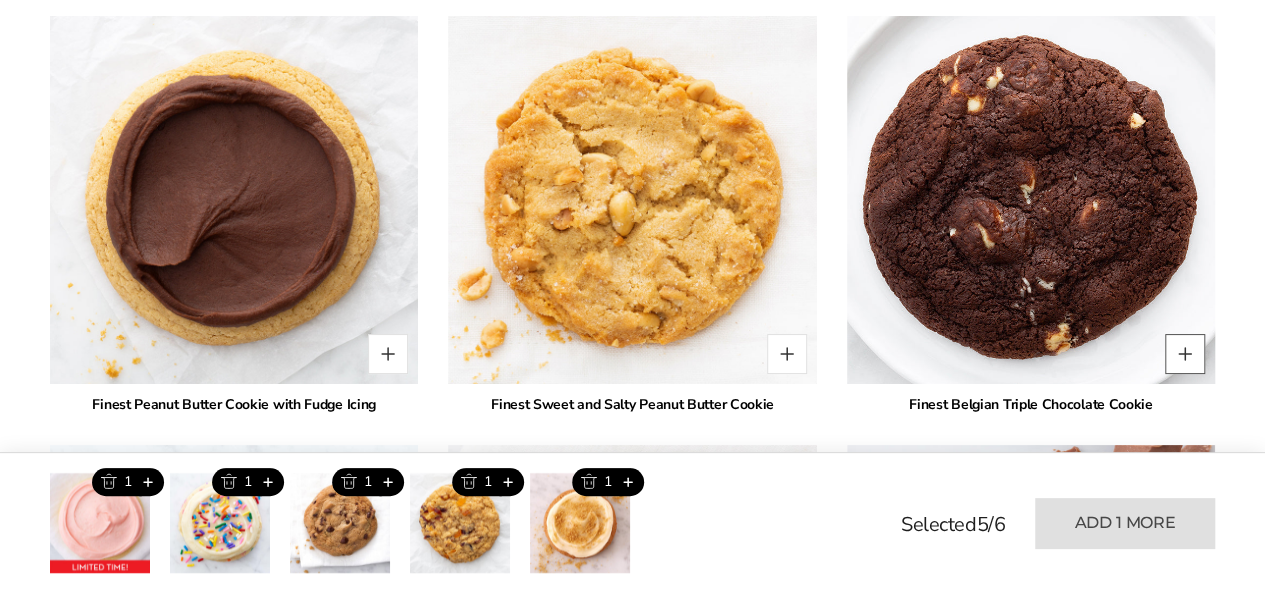 click at bounding box center [1185, 354] 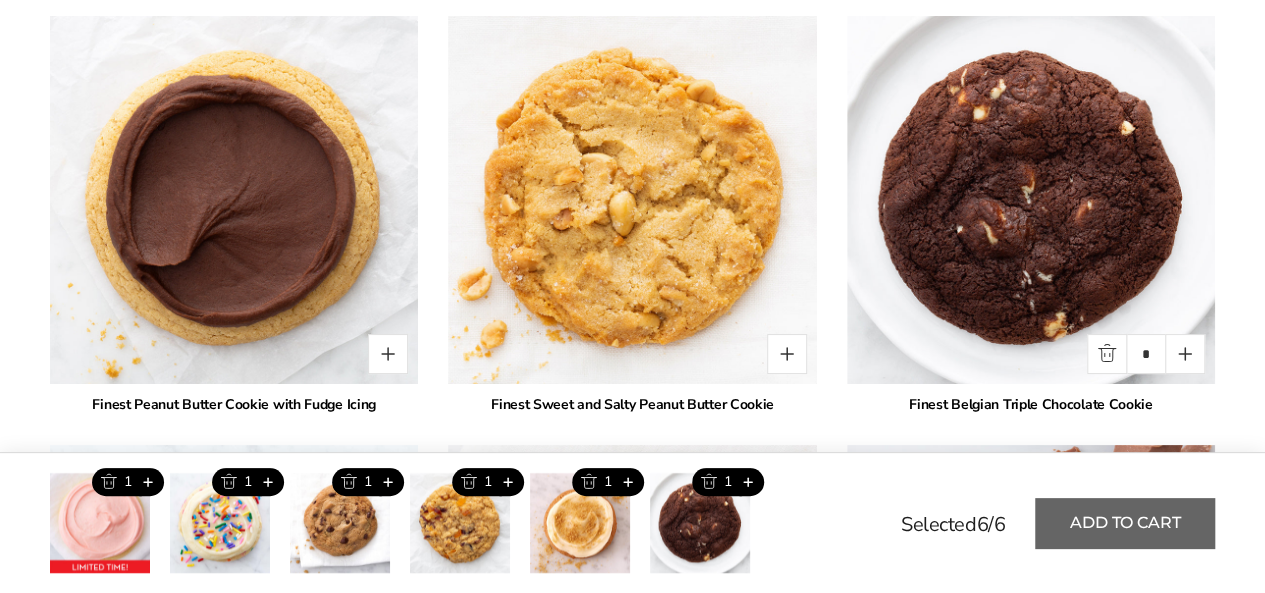 click on "Add to cart" at bounding box center (1125, 523) 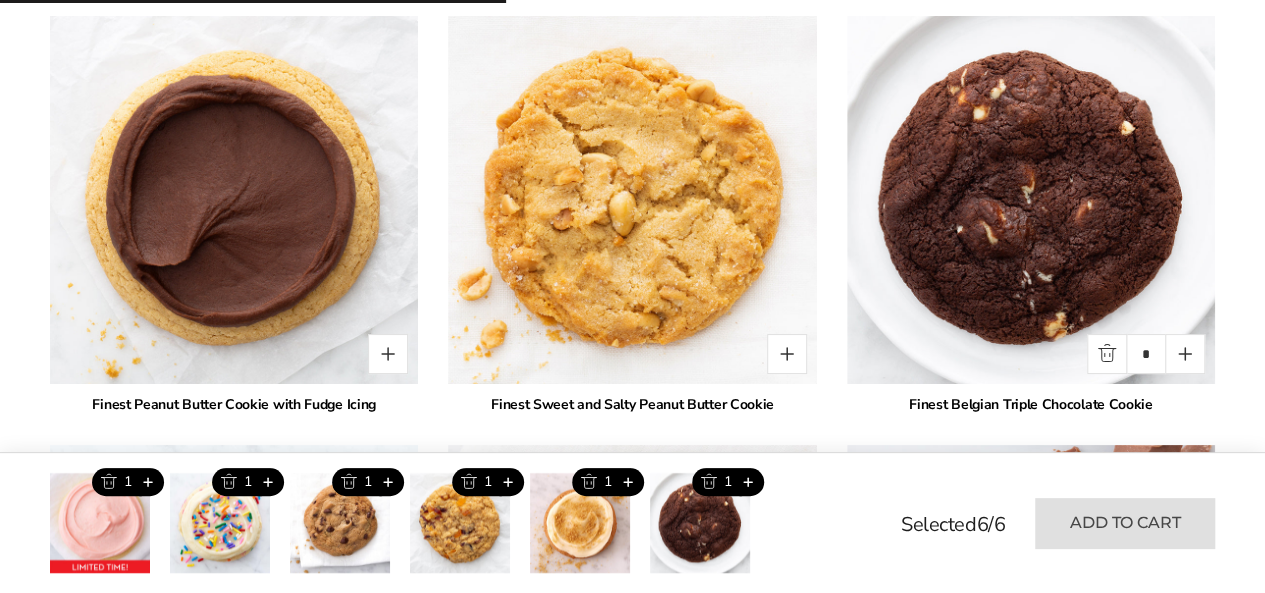 type on "*" 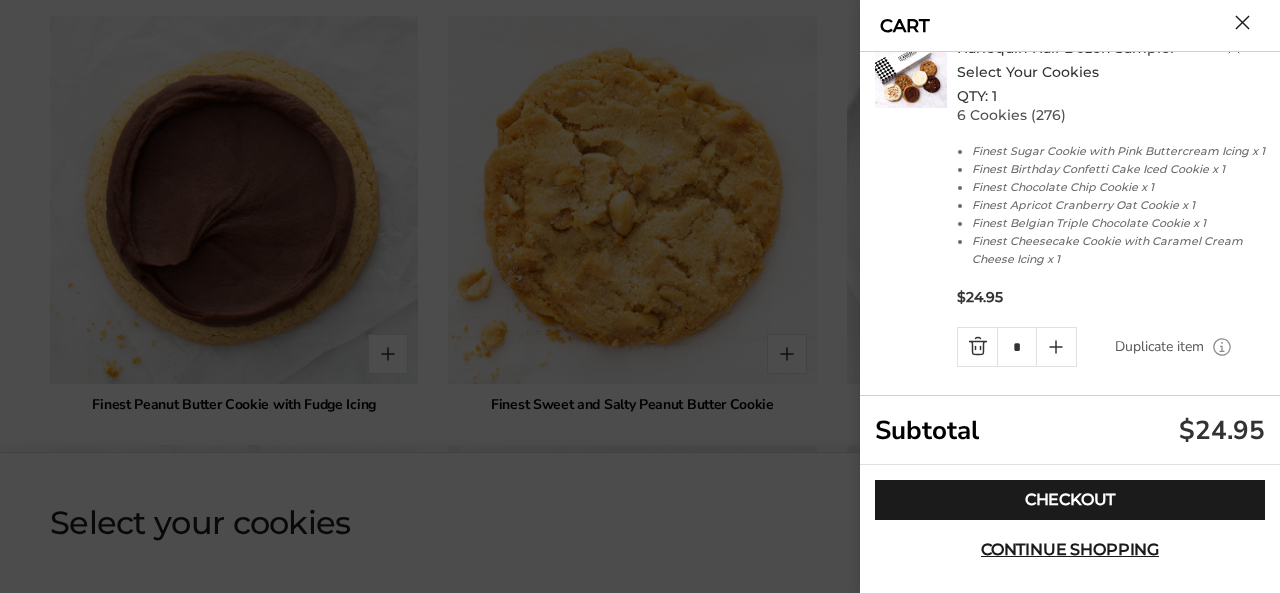 scroll, scrollTop: 81, scrollLeft: 0, axis: vertical 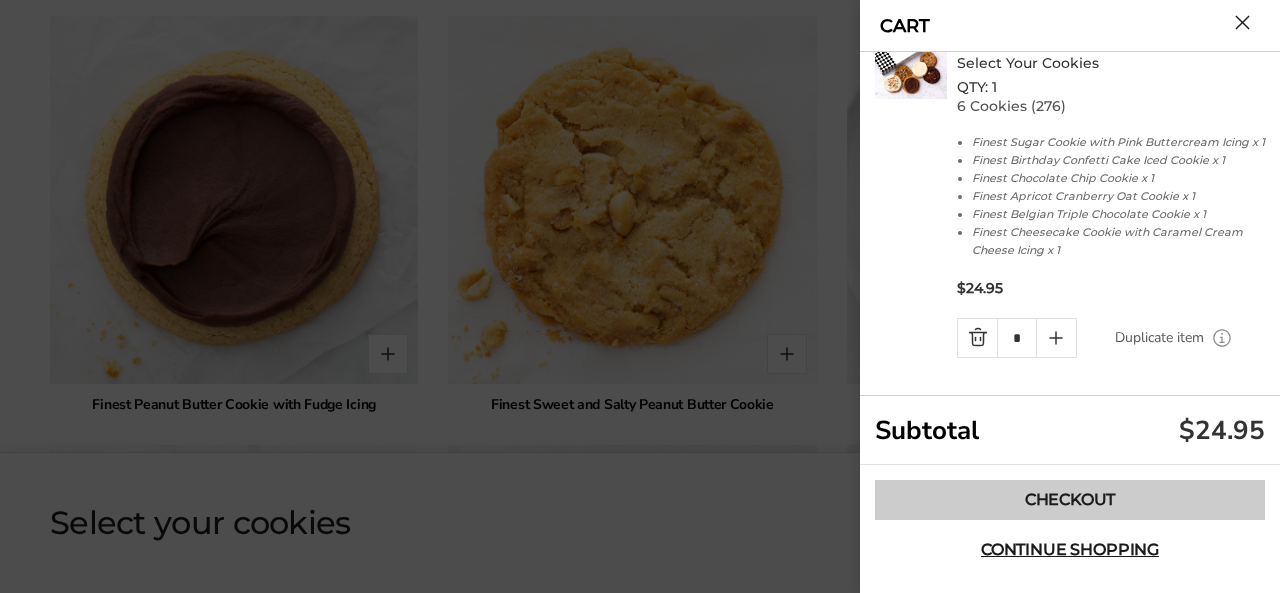 click on "Checkout" at bounding box center (1070, 500) 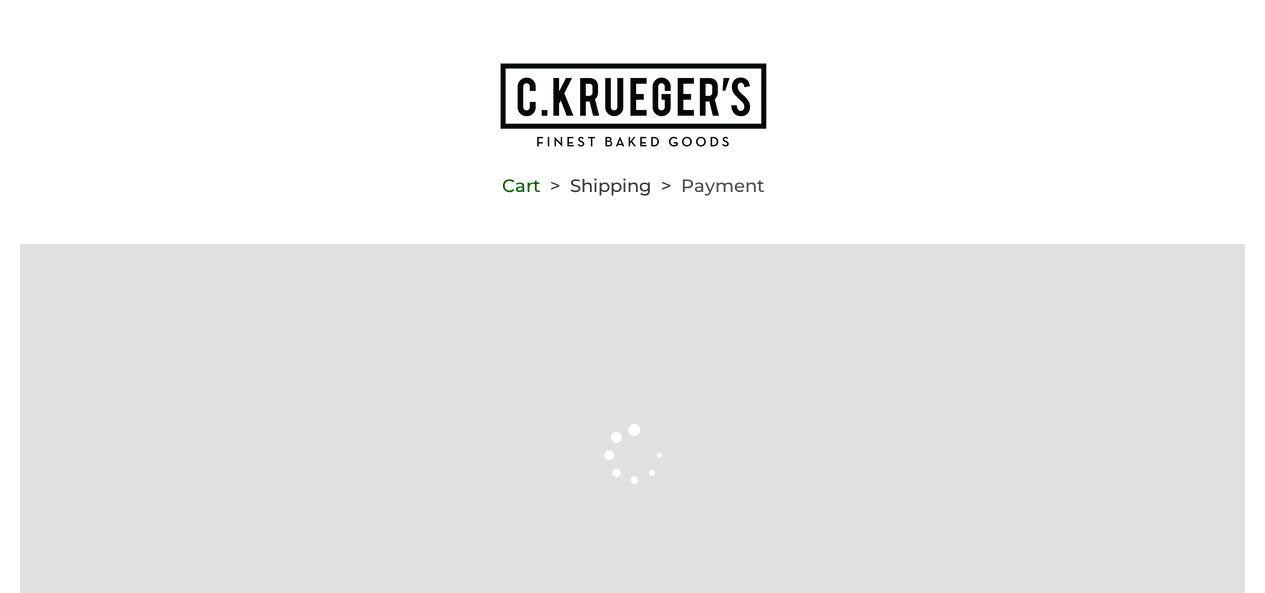 scroll, scrollTop: 0, scrollLeft: 0, axis: both 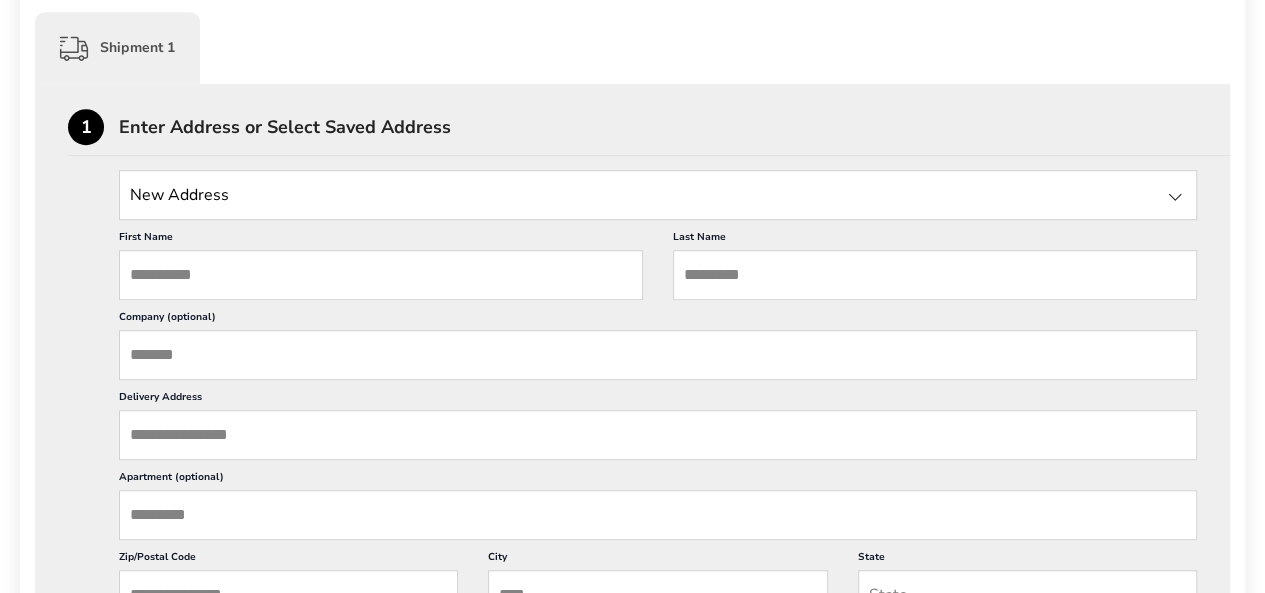 click on "First Name" at bounding box center [381, 275] 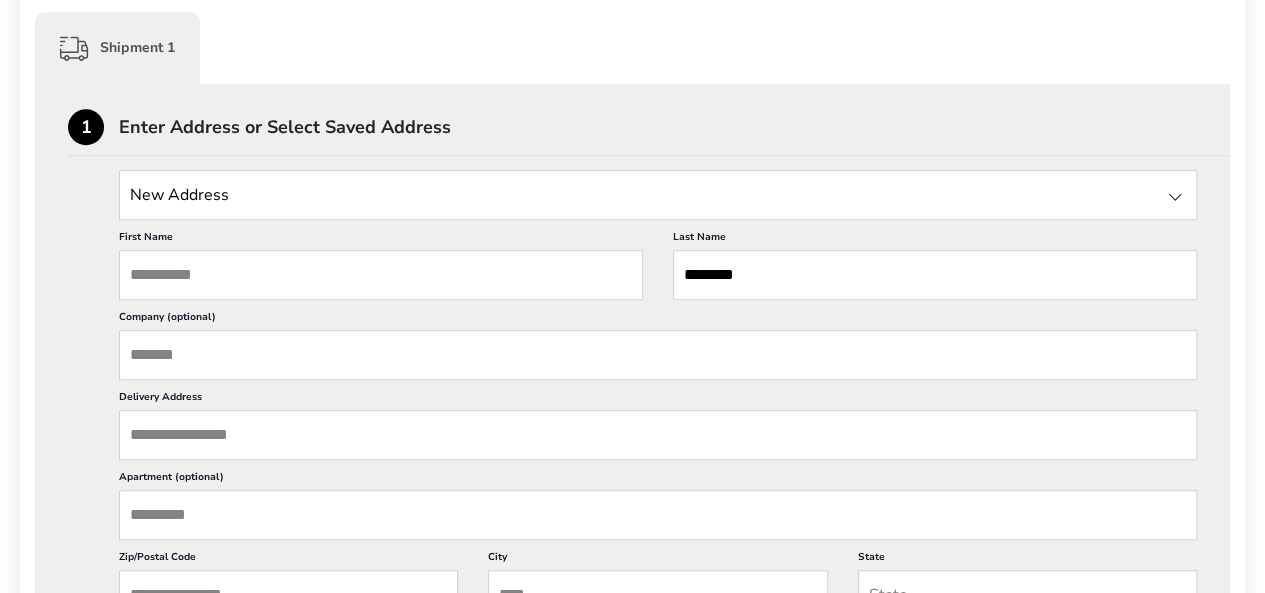 click on "Company (optional)" at bounding box center (658, 355) 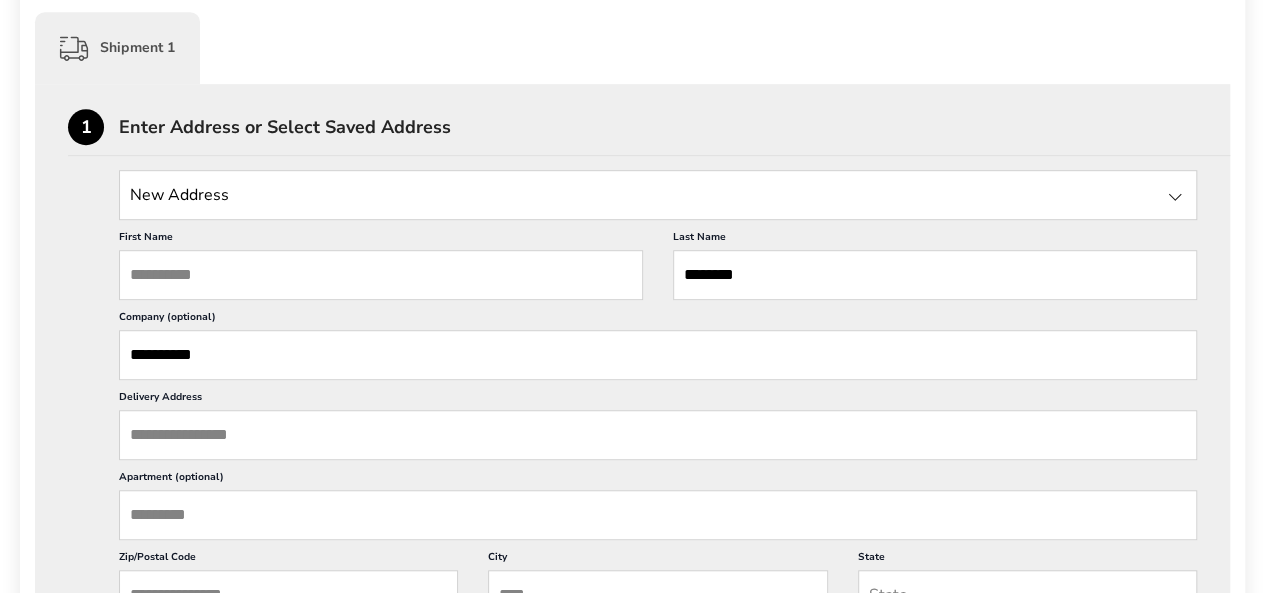click on "Delivery Address" at bounding box center (658, 435) 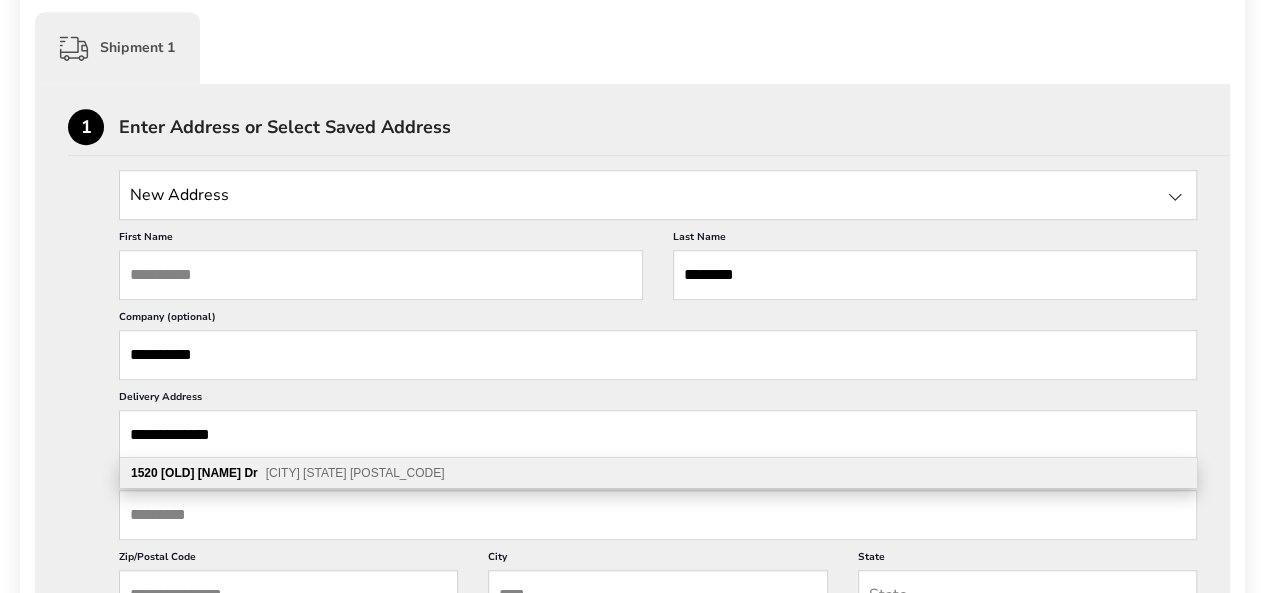 click on "[CITY] [STATE] [POSTAL_CODE]" at bounding box center (355, 473) 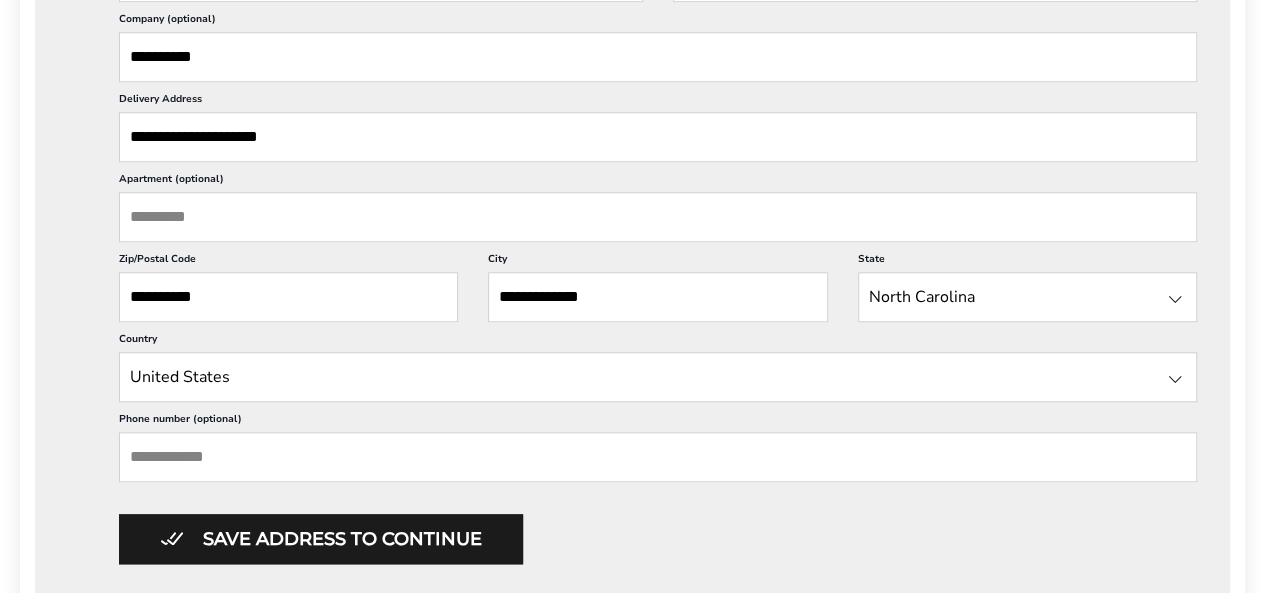 scroll, scrollTop: 800, scrollLeft: 0, axis: vertical 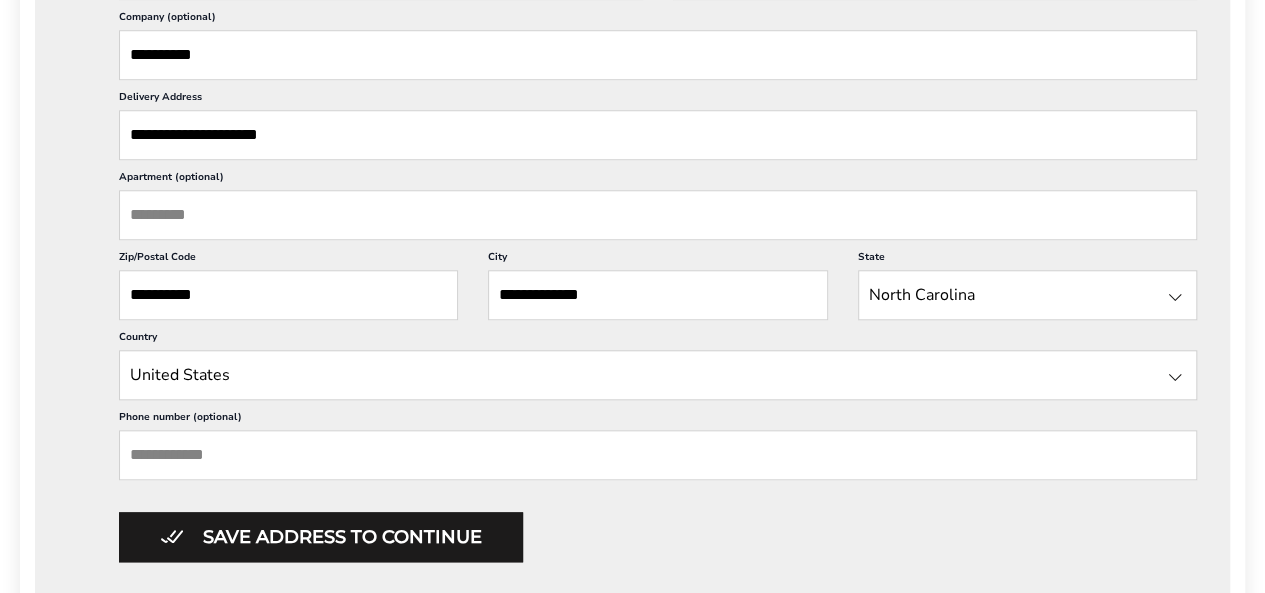 click on "Phone number (optional)" at bounding box center [658, 455] 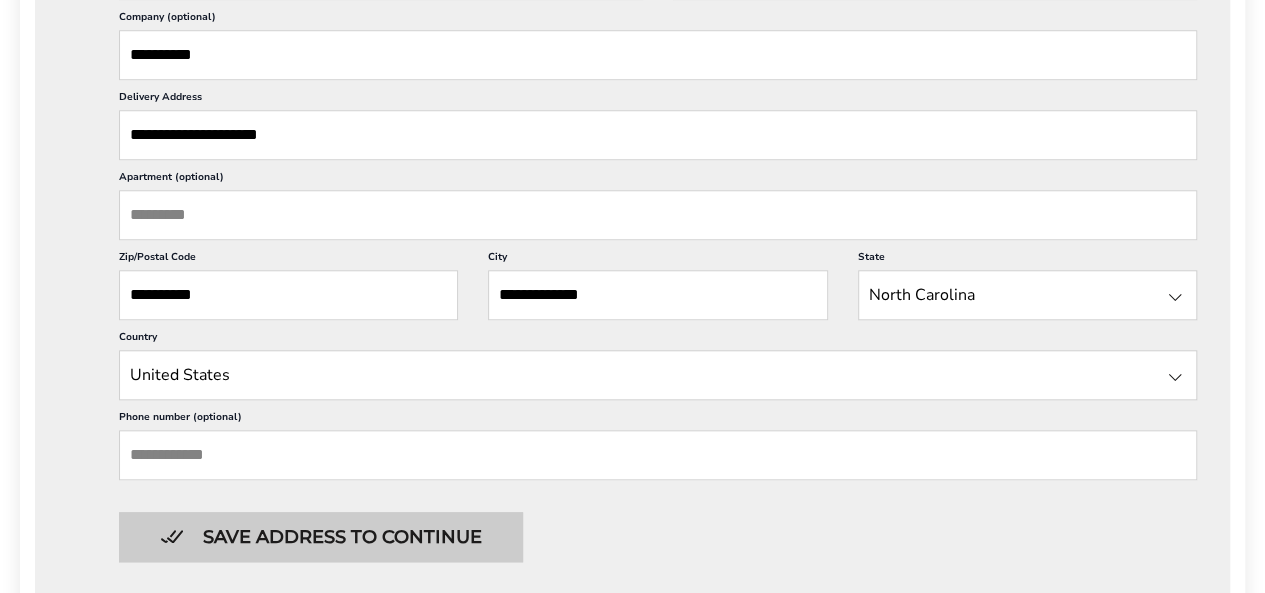 click on "Save address to continue" at bounding box center [321, 537] 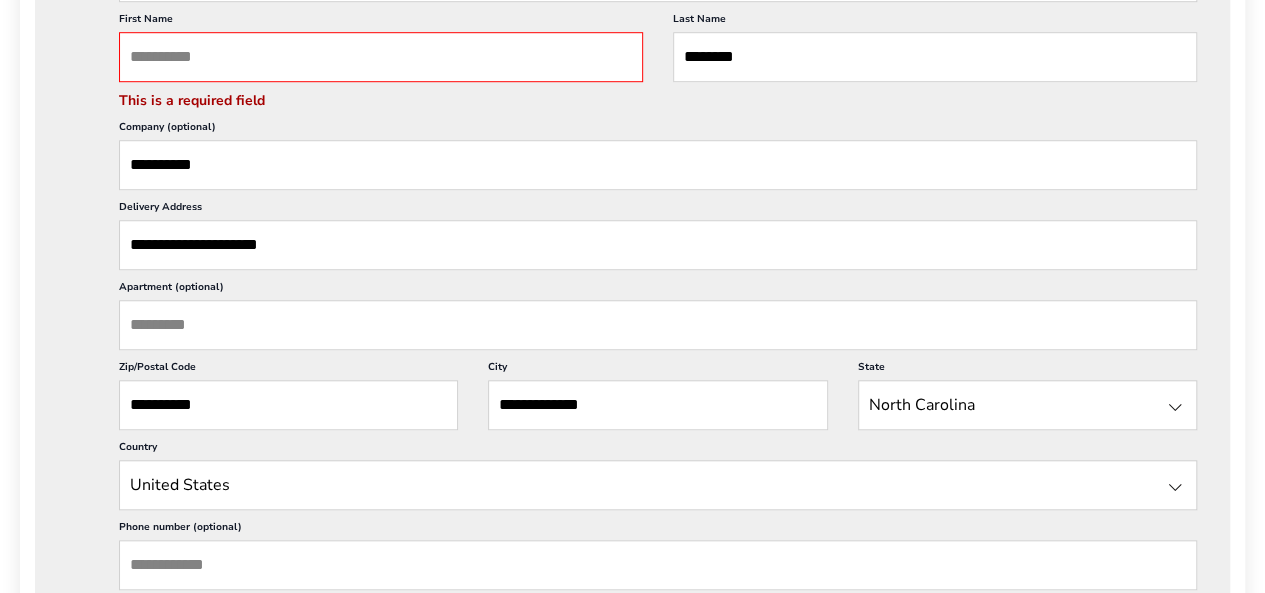 scroll, scrollTop: 700, scrollLeft: 0, axis: vertical 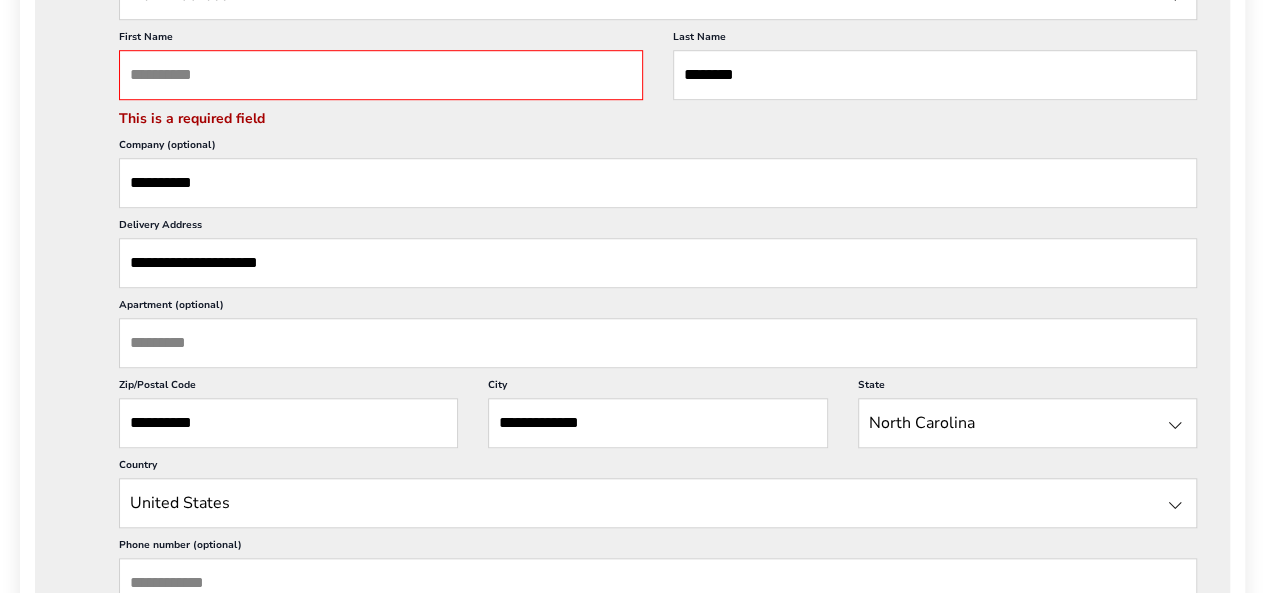 click on "First Name" at bounding box center [381, 75] 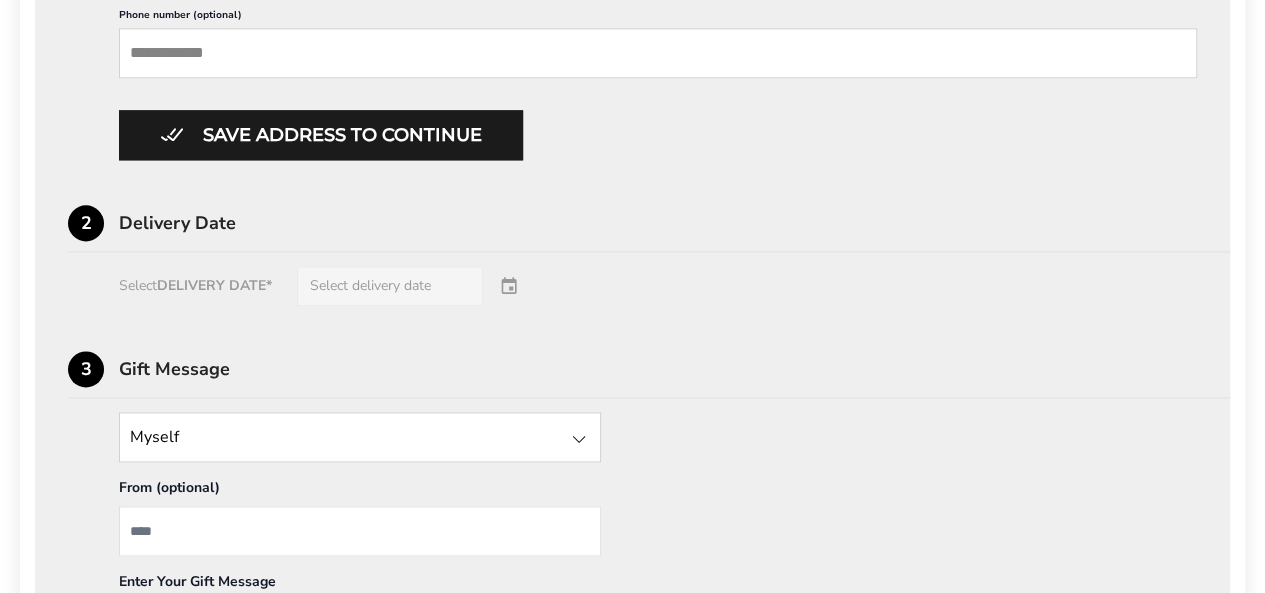 scroll, scrollTop: 1200, scrollLeft: 0, axis: vertical 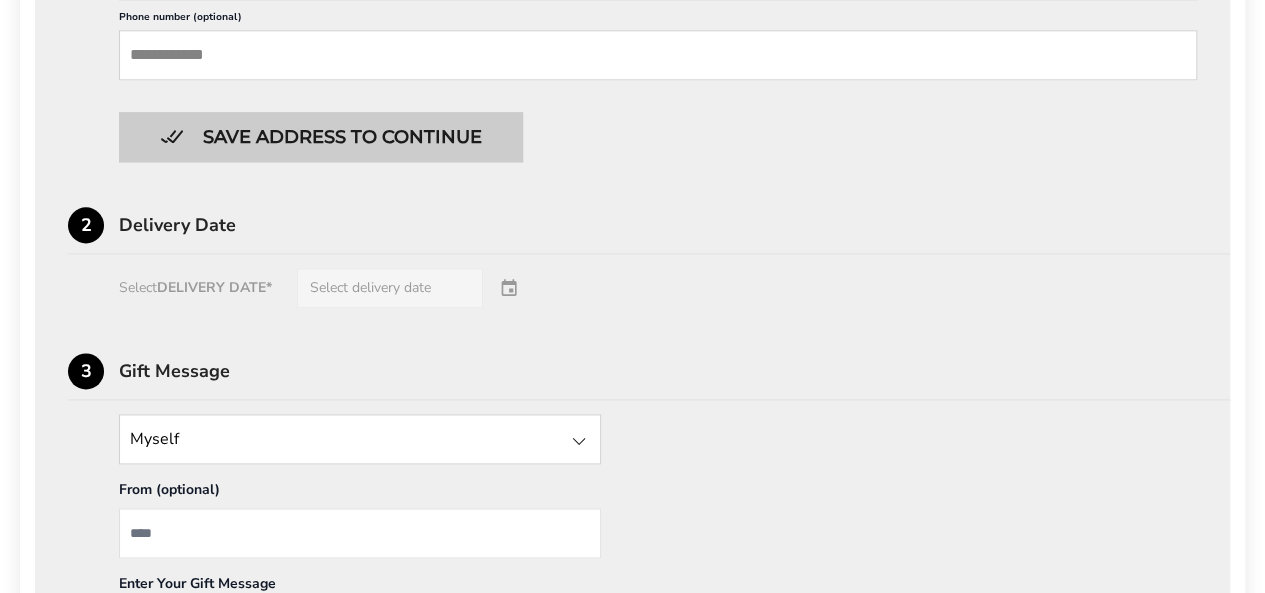 type on "*****" 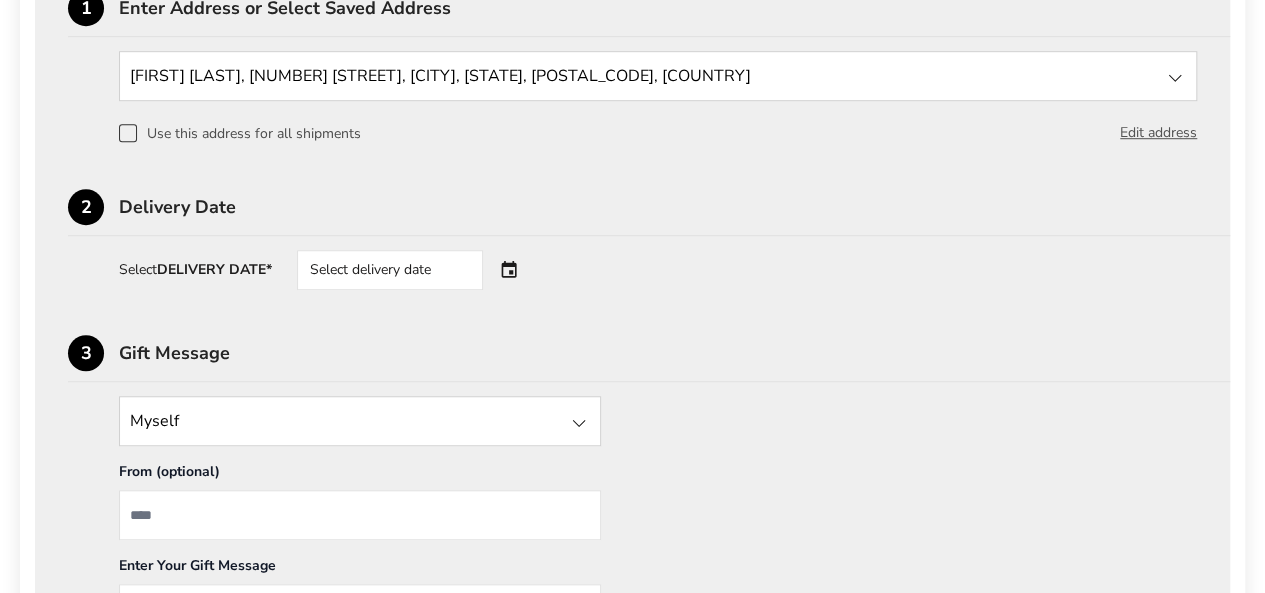 scroll, scrollTop: 600, scrollLeft: 0, axis: vertical 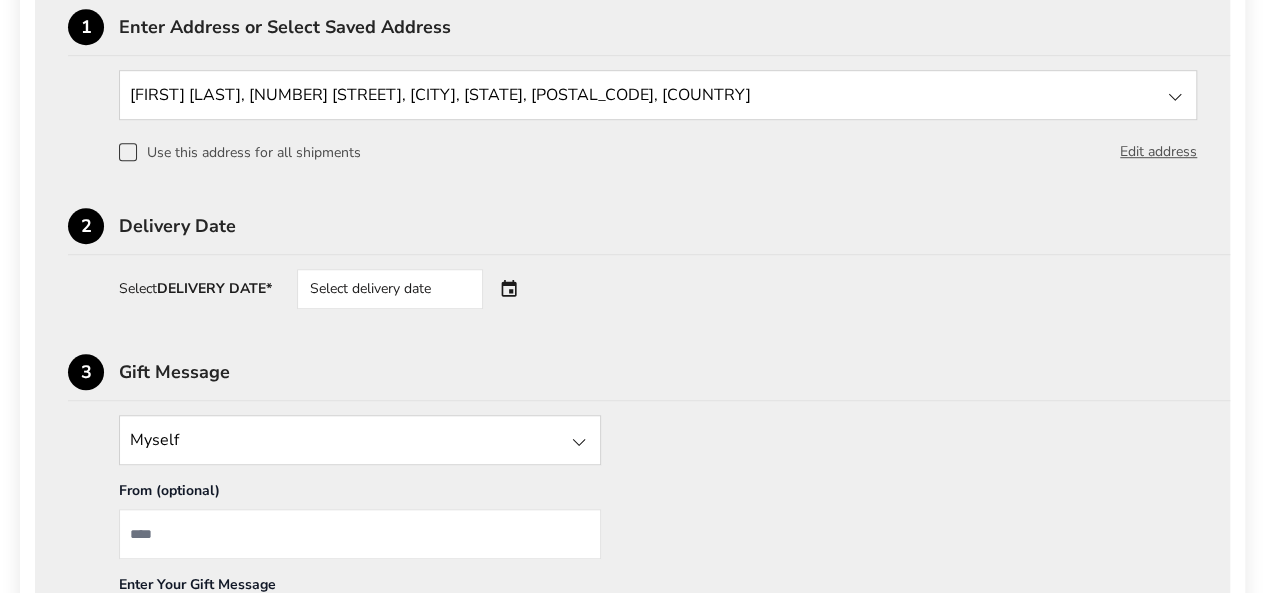 click on "Select delivery date" at bounding box center (418, 289) 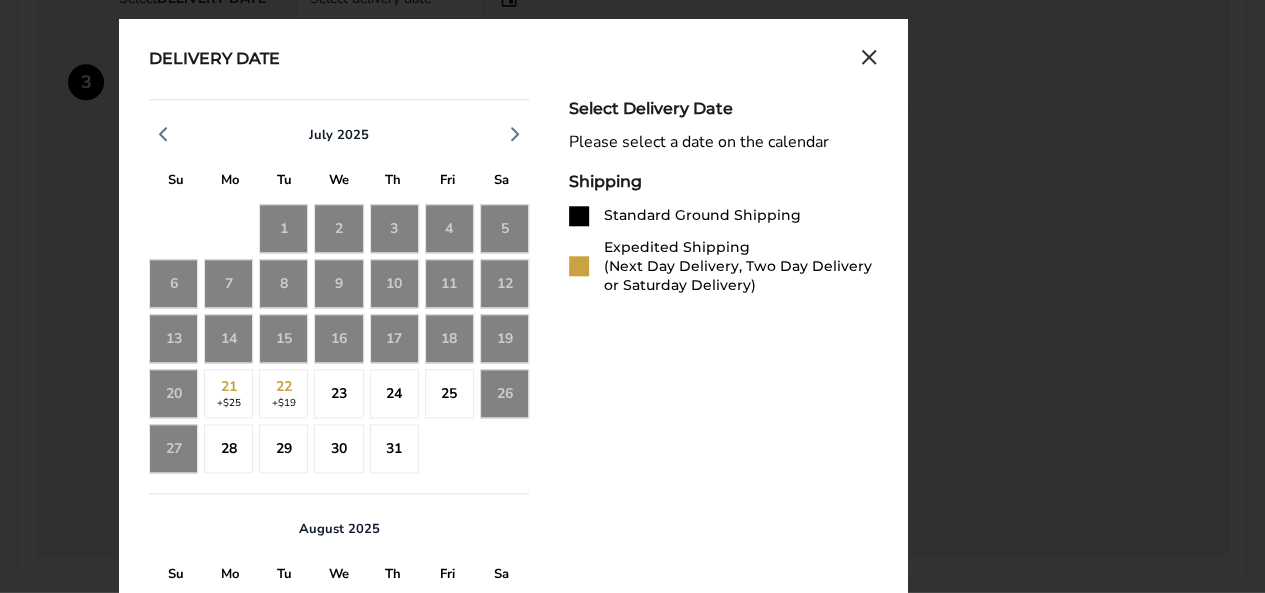 scroll, scrollTop: 900, scrollLeft: 0, axis: vertical 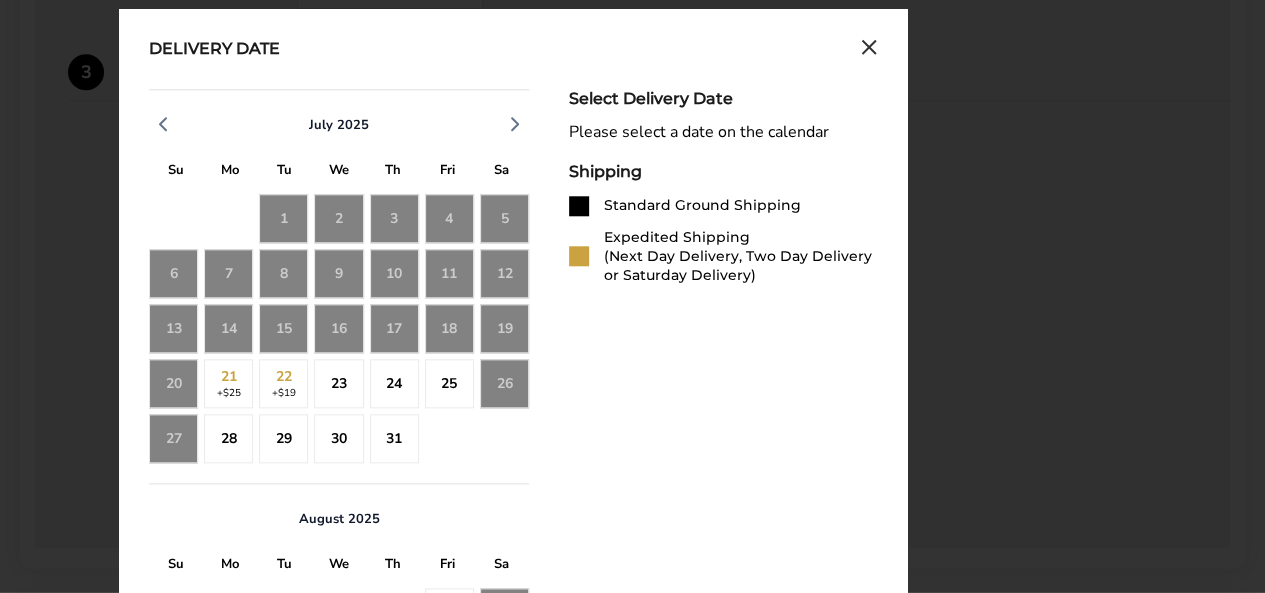 click 